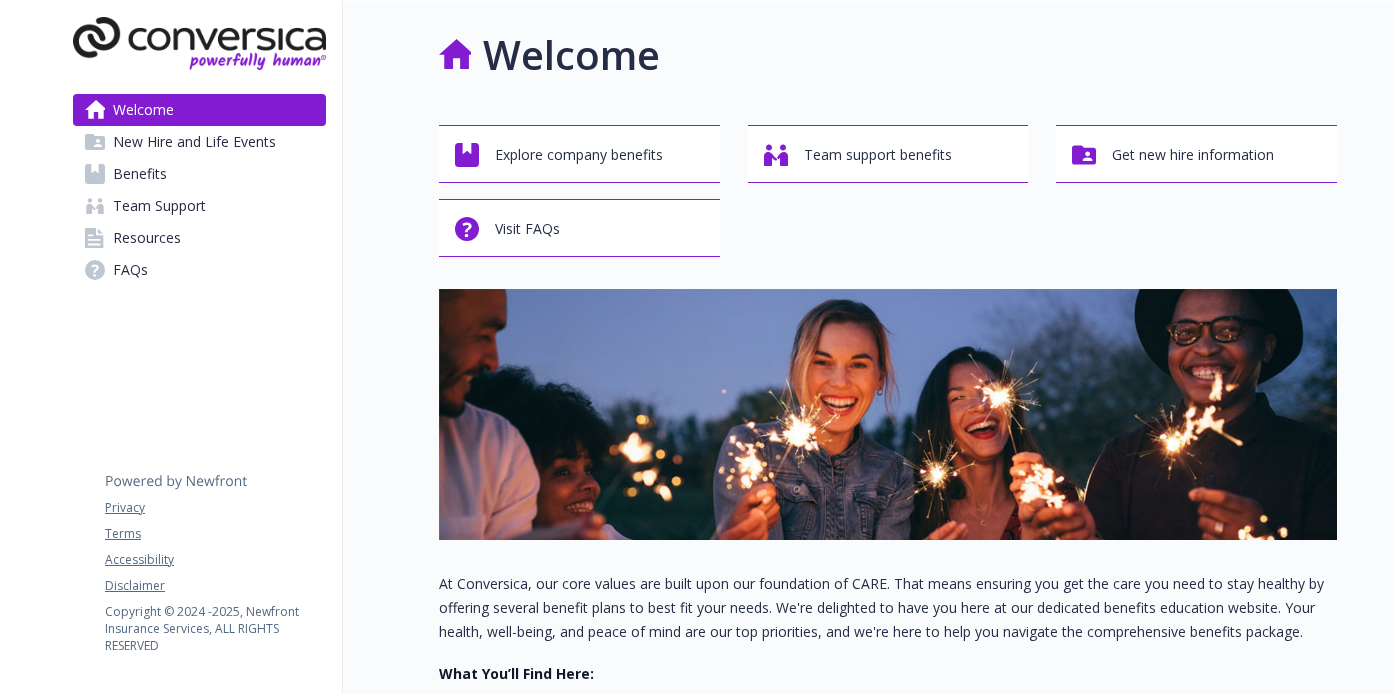 scroll, scrollTop: 0, scrollLeft: 0, axis: both 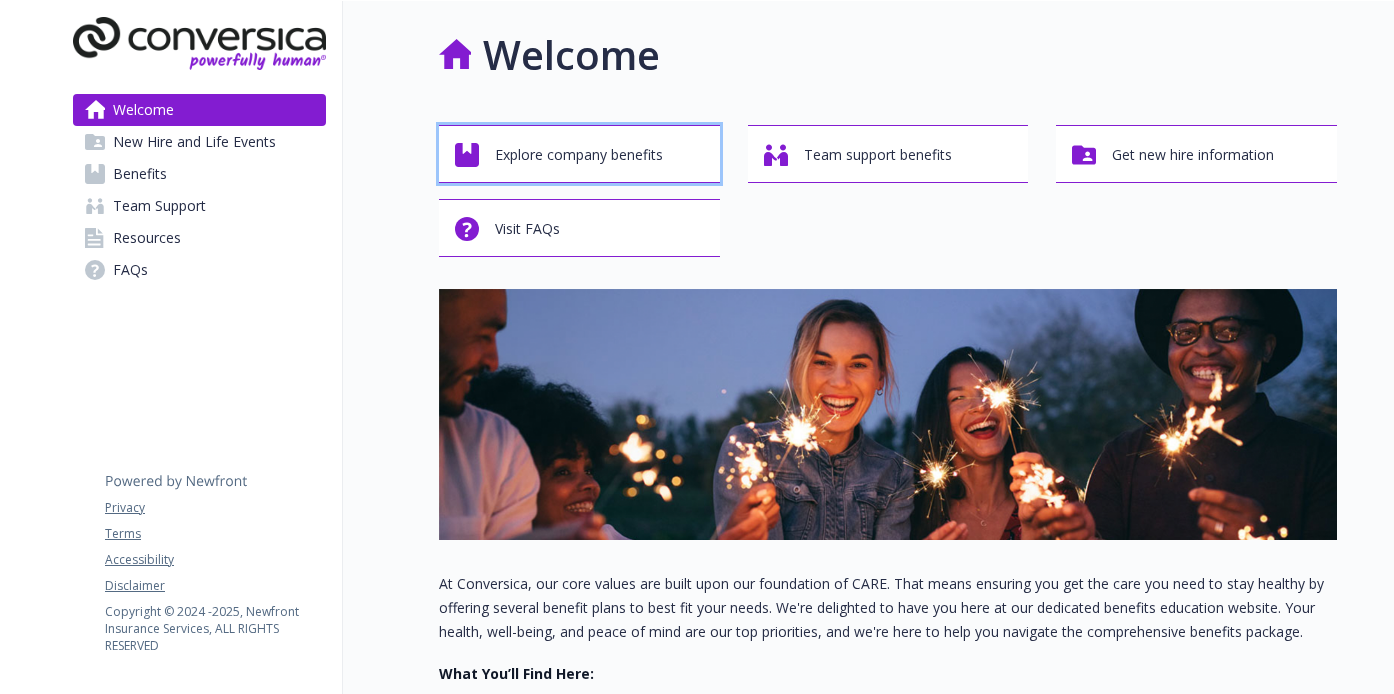 click on "Explore company benefits" at bounding box center [579, 155] 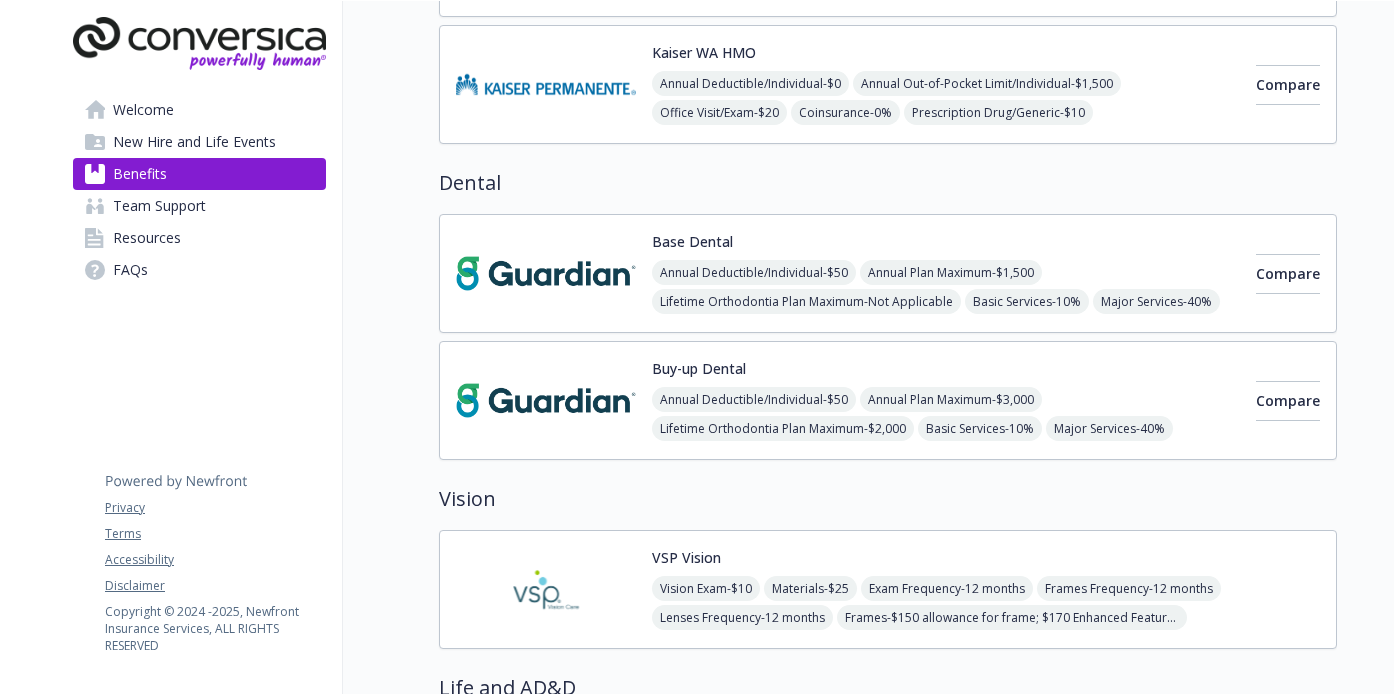 scroll, scrollTop: 0, scrollLeft: 0, axis: both 